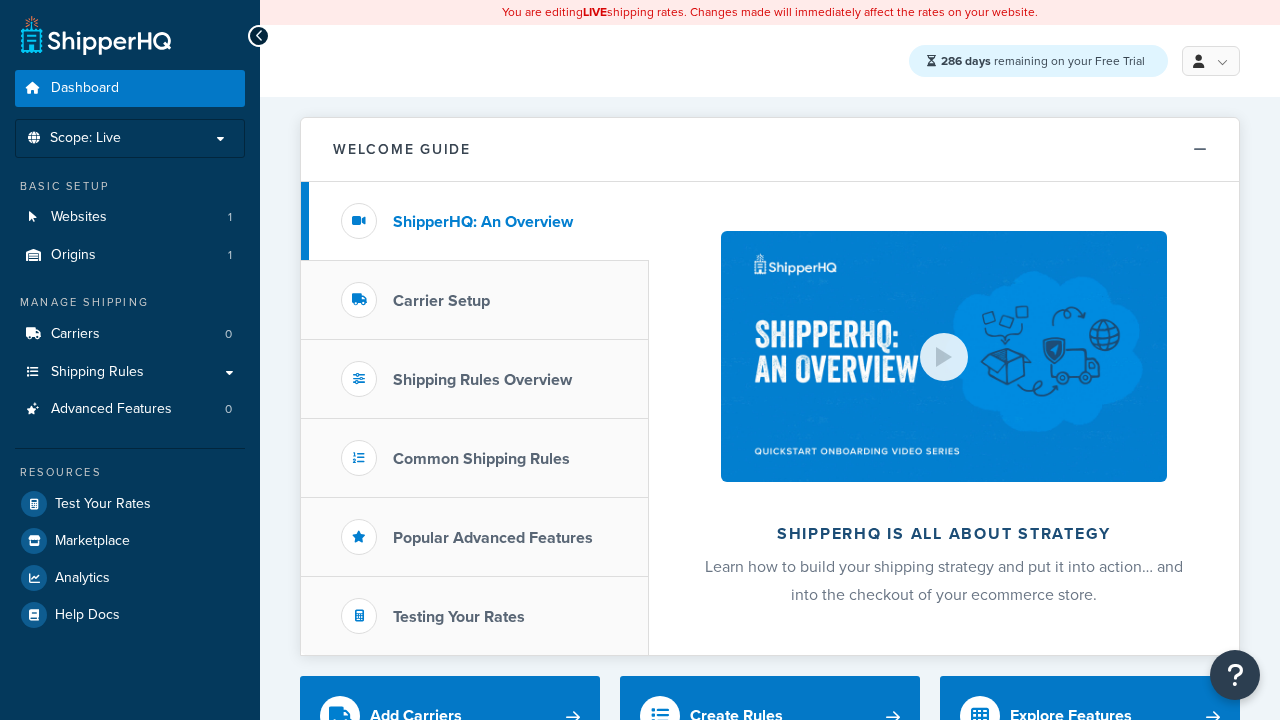 scroll, scrollTop: 0, scrollLeft: 0, axis: both 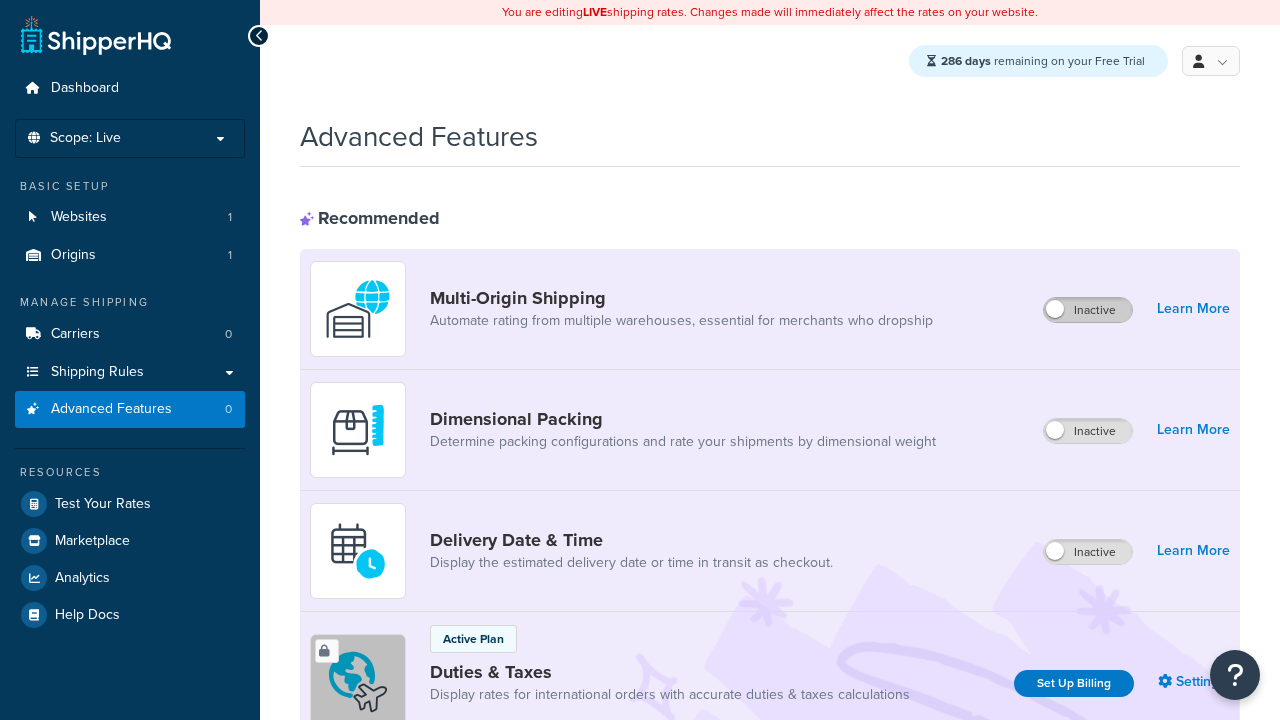 click on "Inactive" at bounding box center [1088, 310] 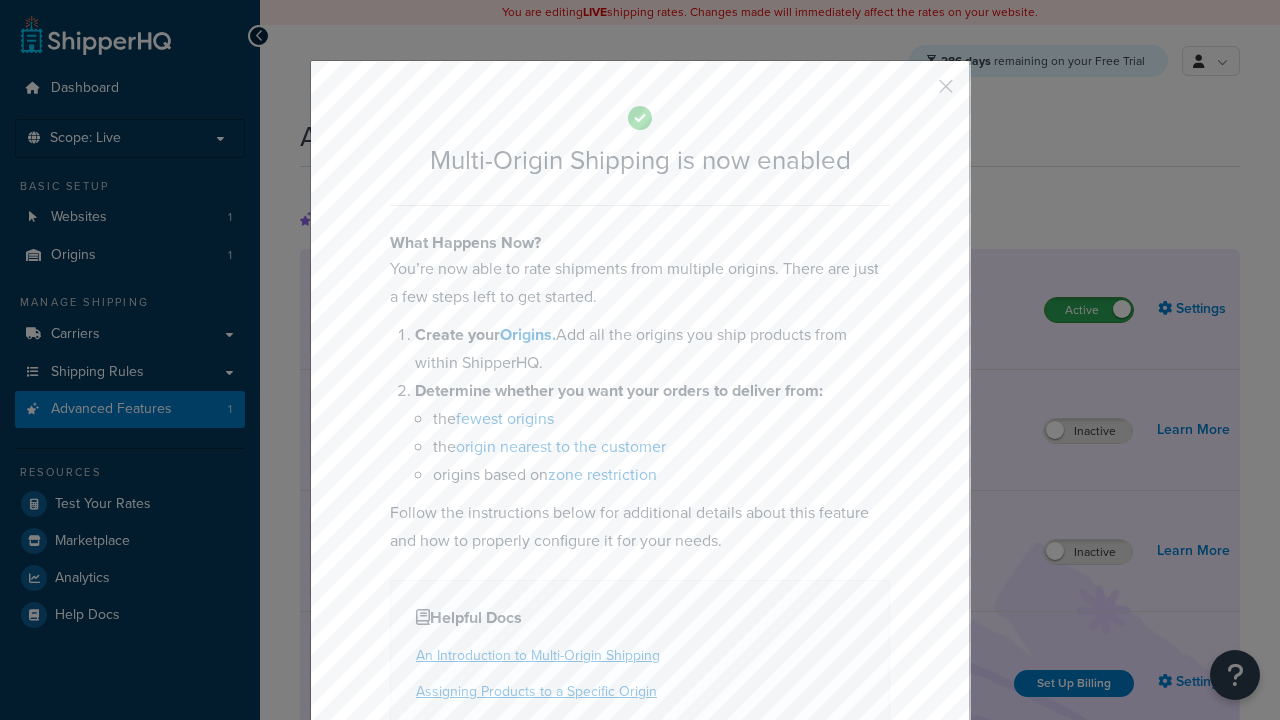scroll, scrollTop: 0, scrollLeft: 0, axis: both 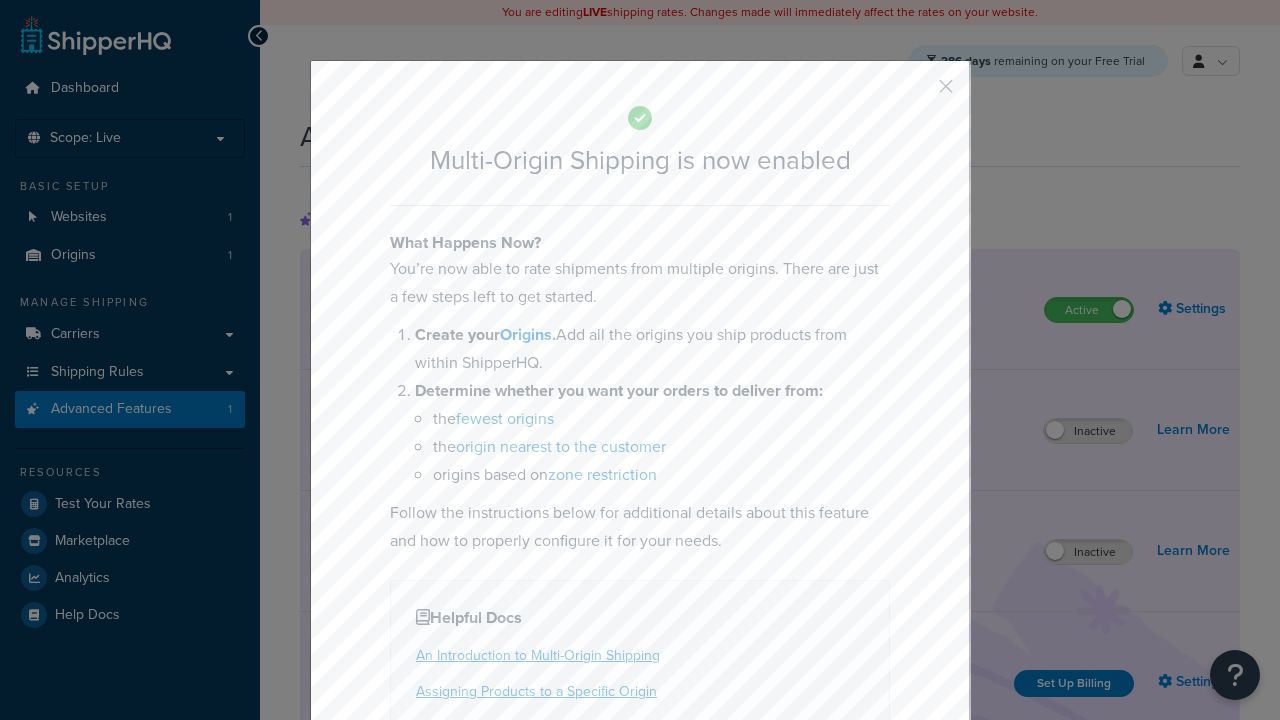 click at bounding box center [916, 93] 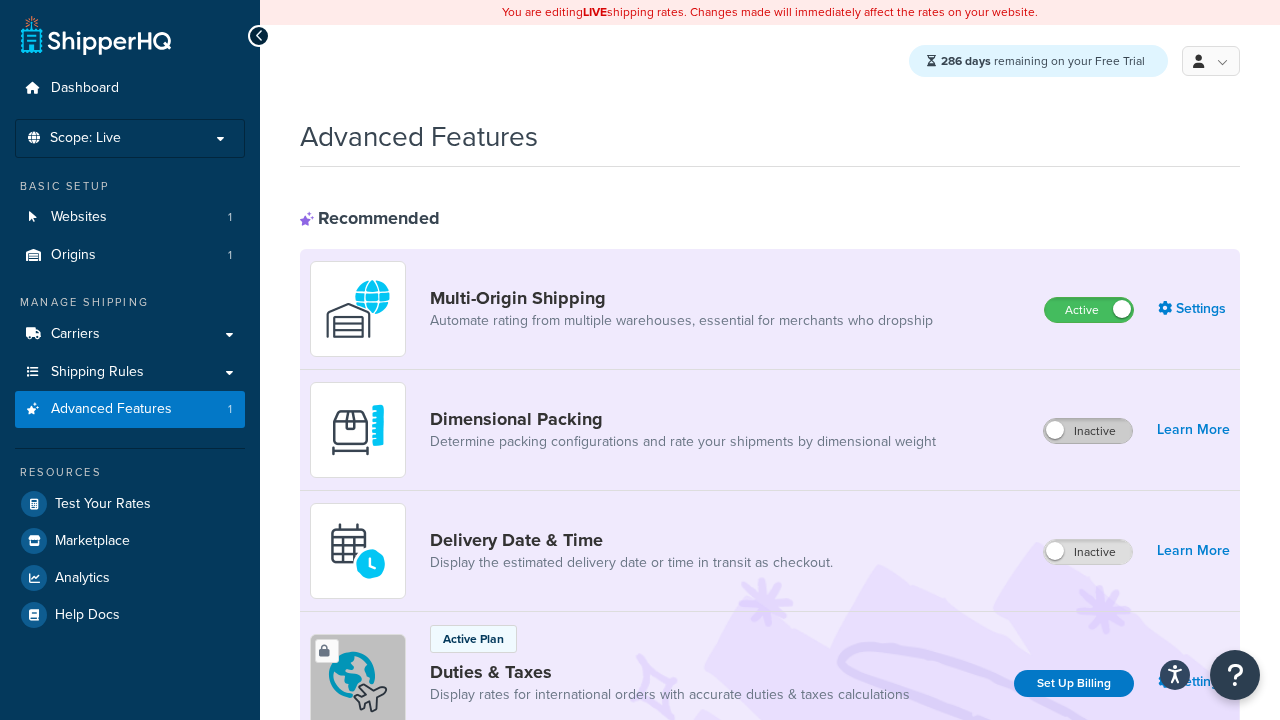 click on "Inactive" at bounding box center (1088, 431) 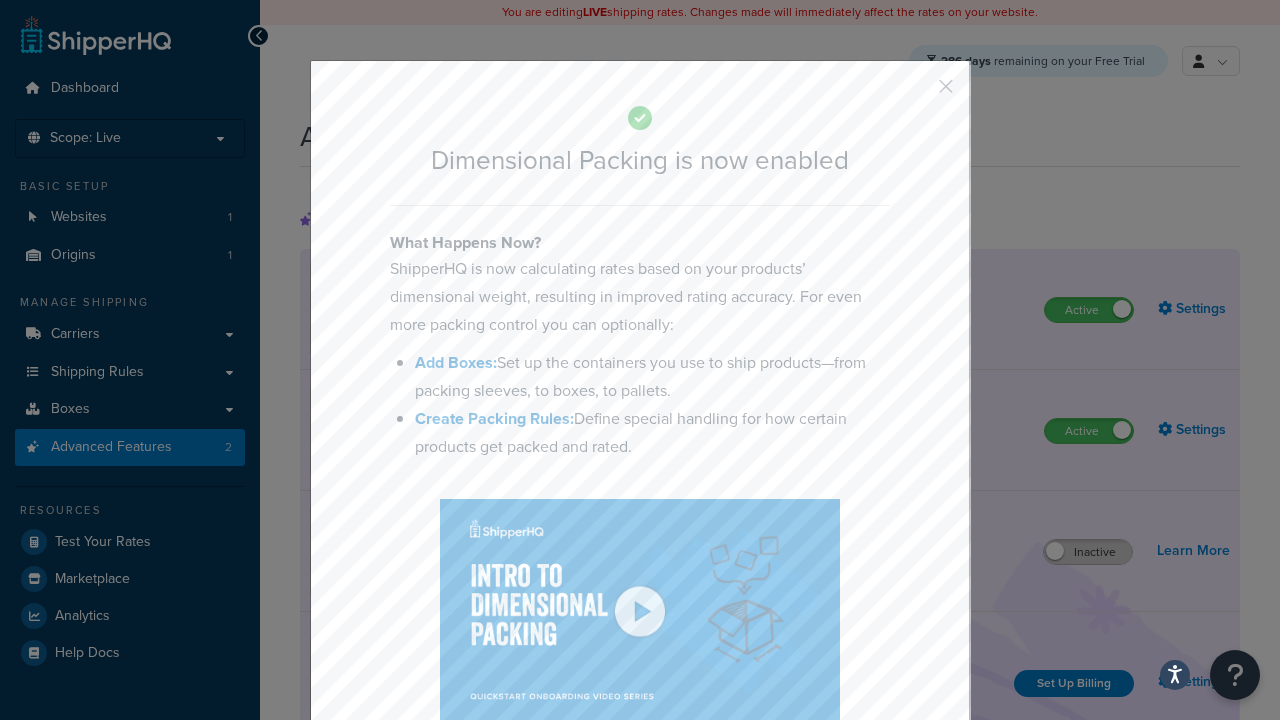 click at bounding box center [916, 93] 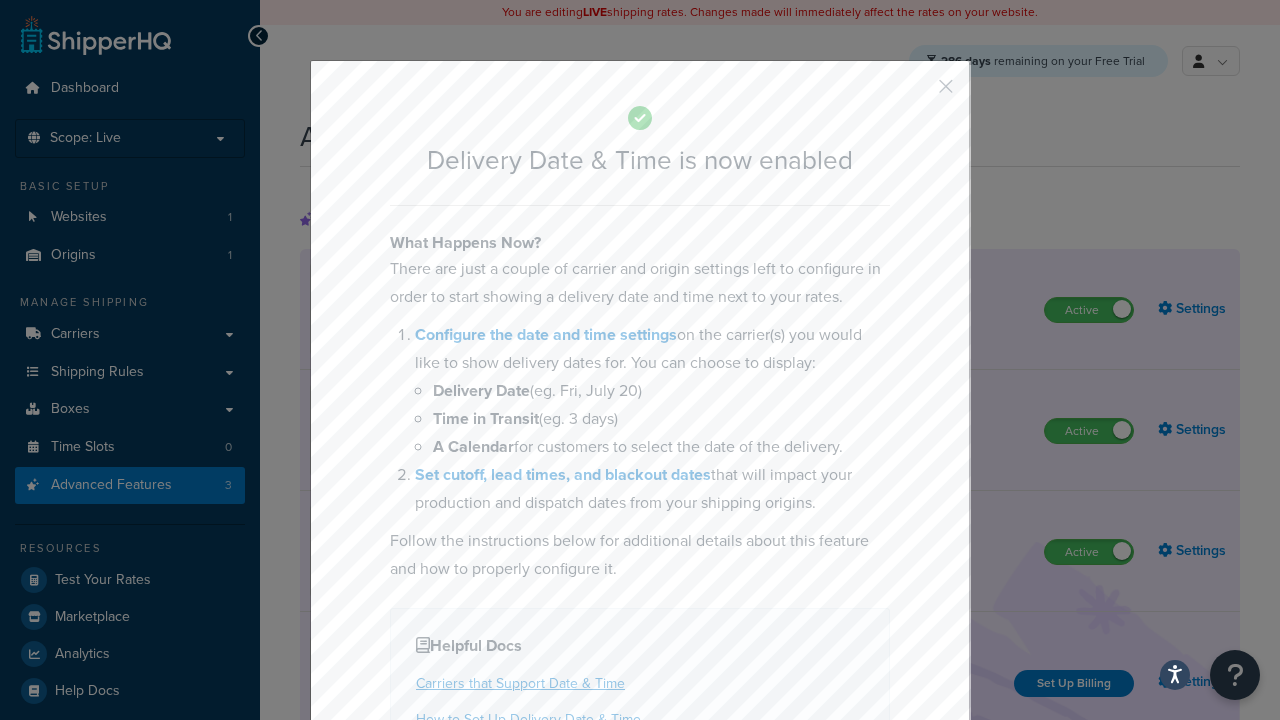 click at bounding box center (916, 93) 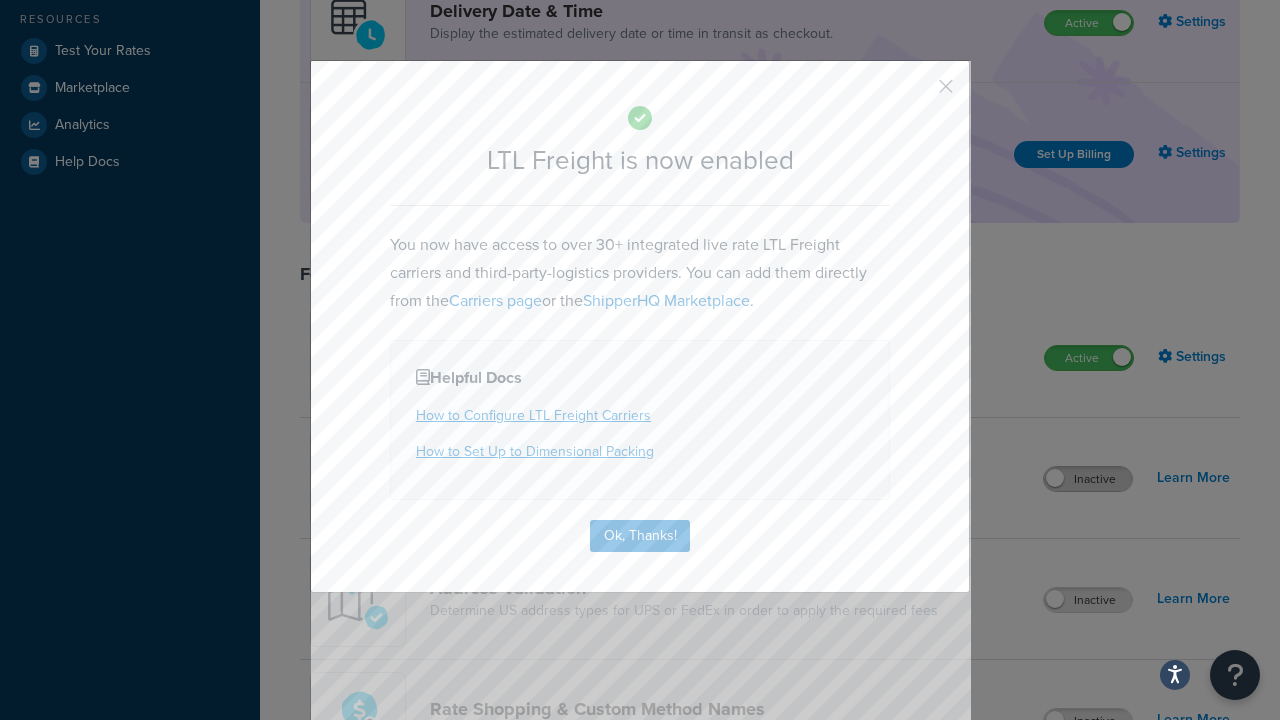 click at bounding box center (916, 93) 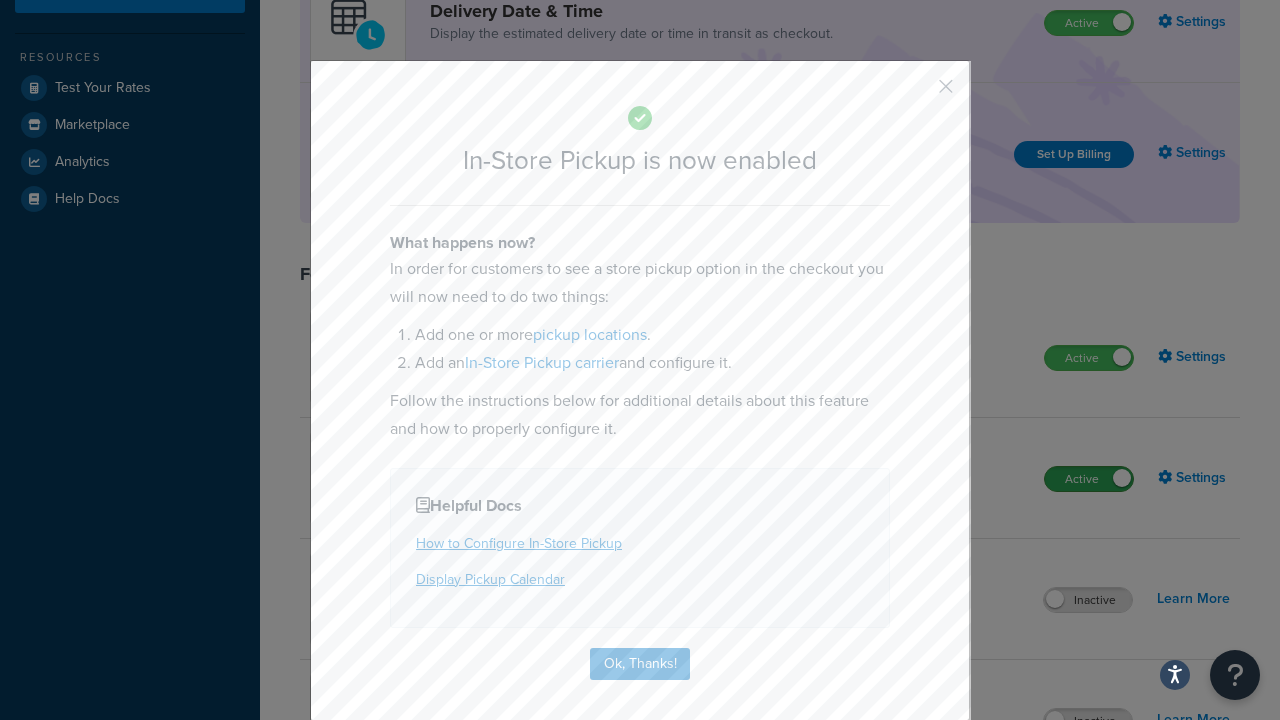 scroll, scrollTop: 567, scrollLeft: 0, axis: vertical 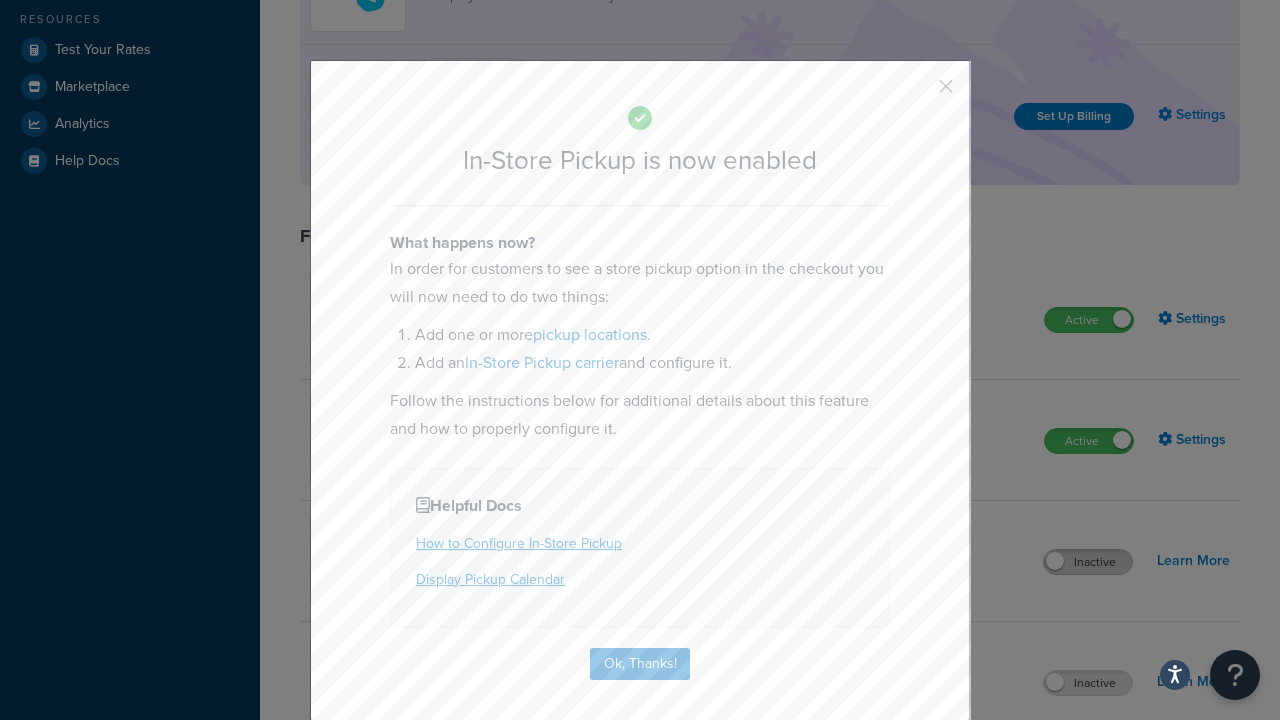 click at bounding box center [916, 93] 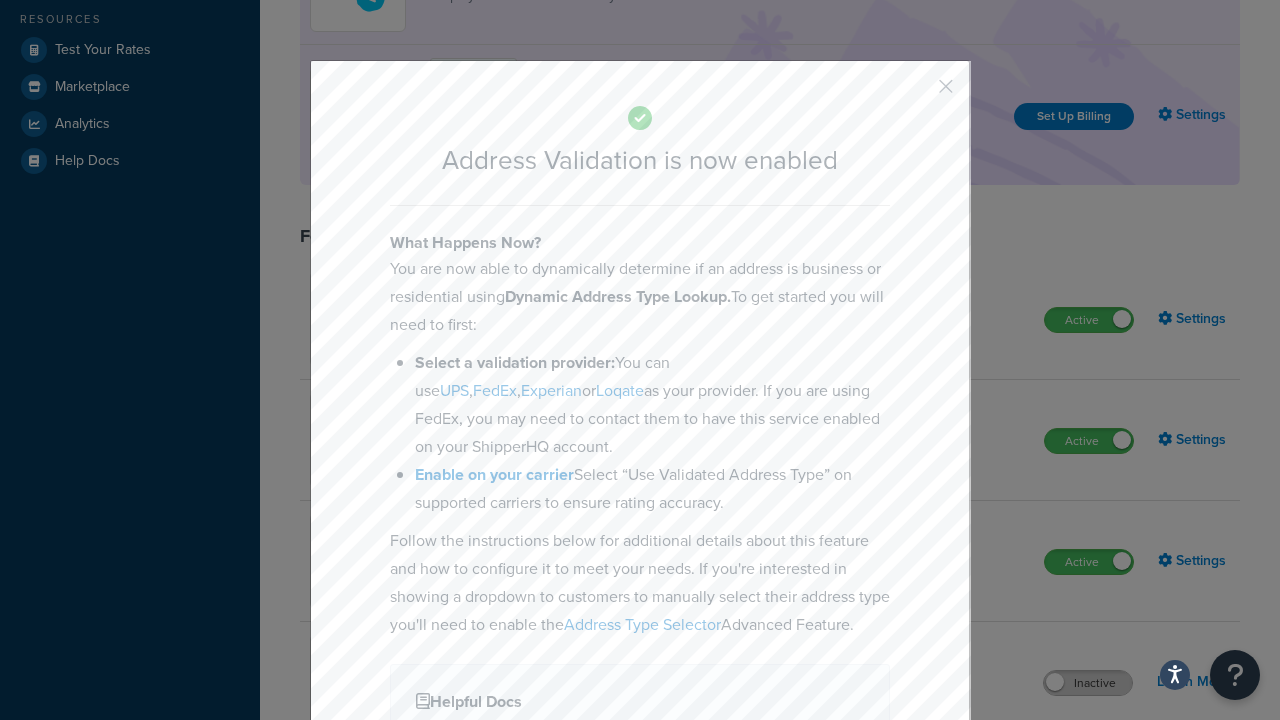 click at bounding box center [916, 93] 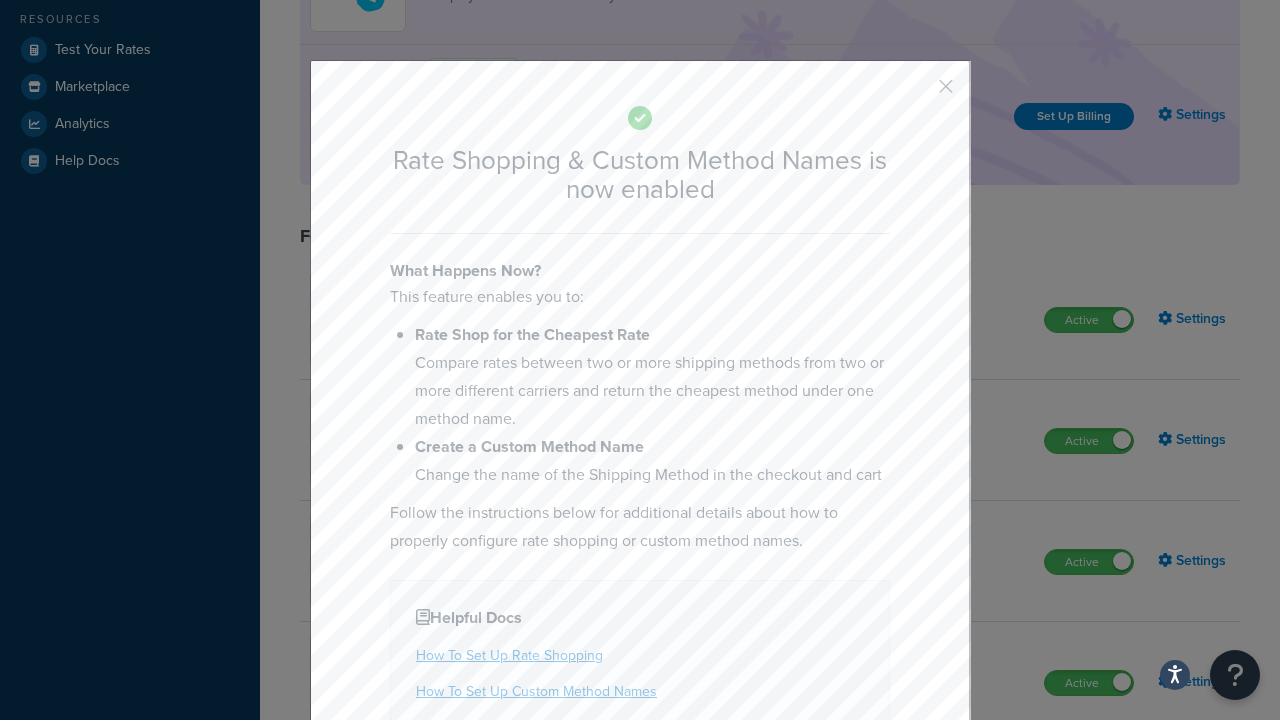 click at bounding box center [916, 93] 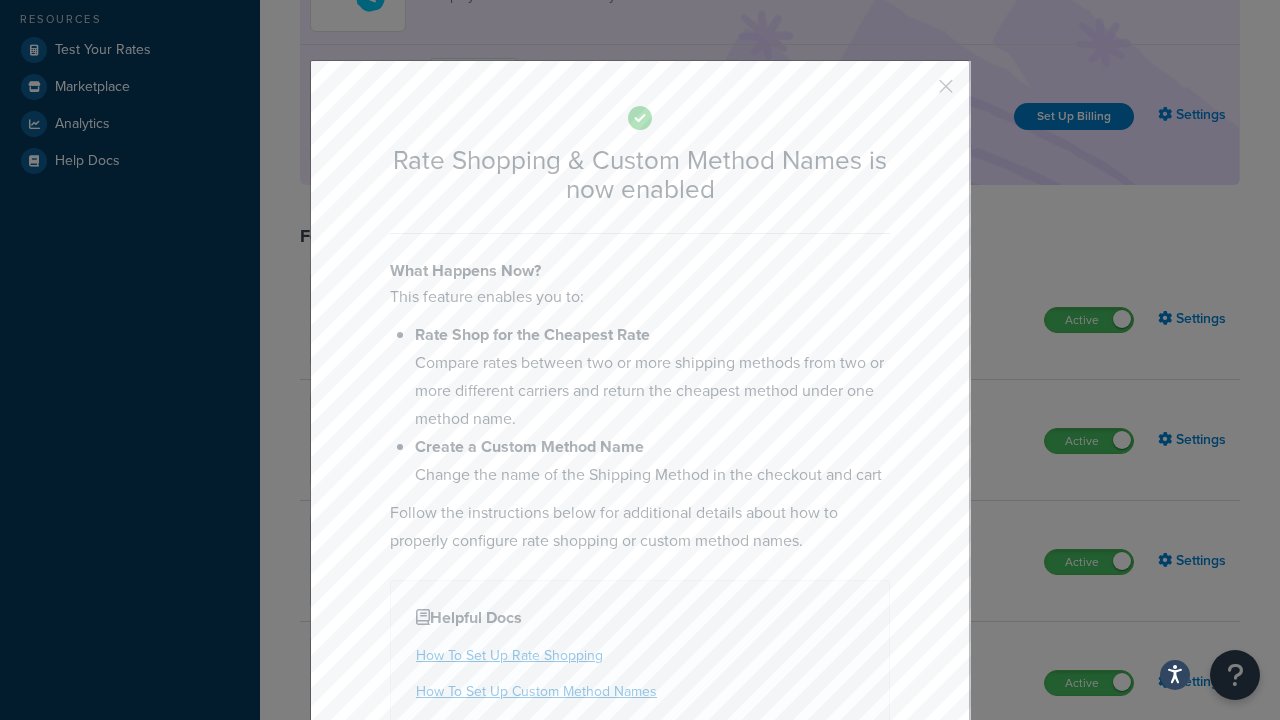 click on "Inactive" at bounding box center [1088, 804] 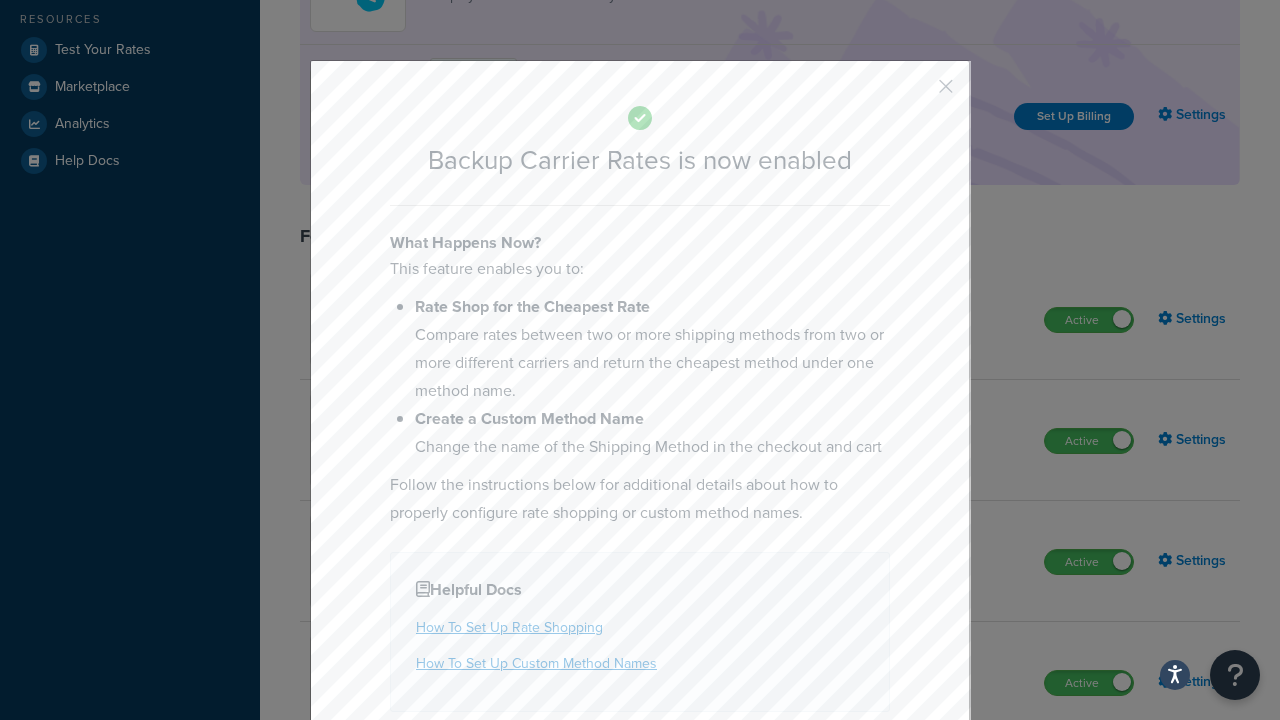 scroll, scrollTop: 1013, scrollLeft: 0, axis: vertical 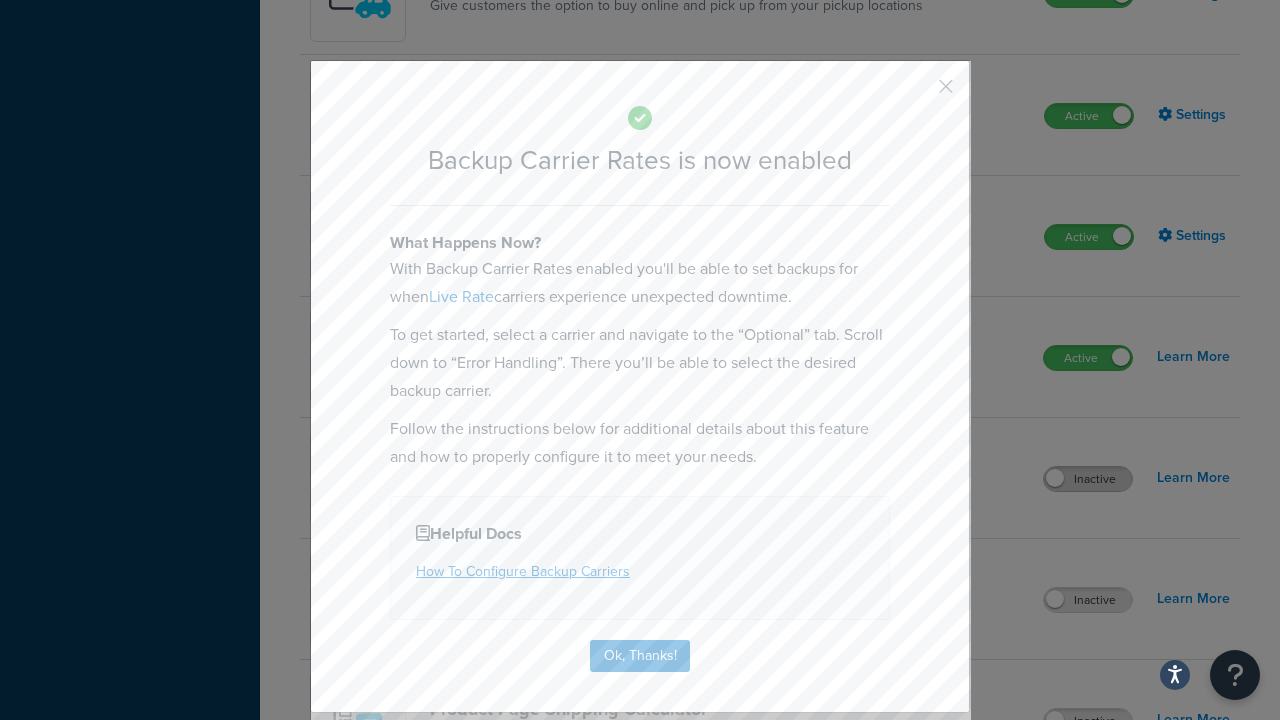 click at bounding box center [916, 93] 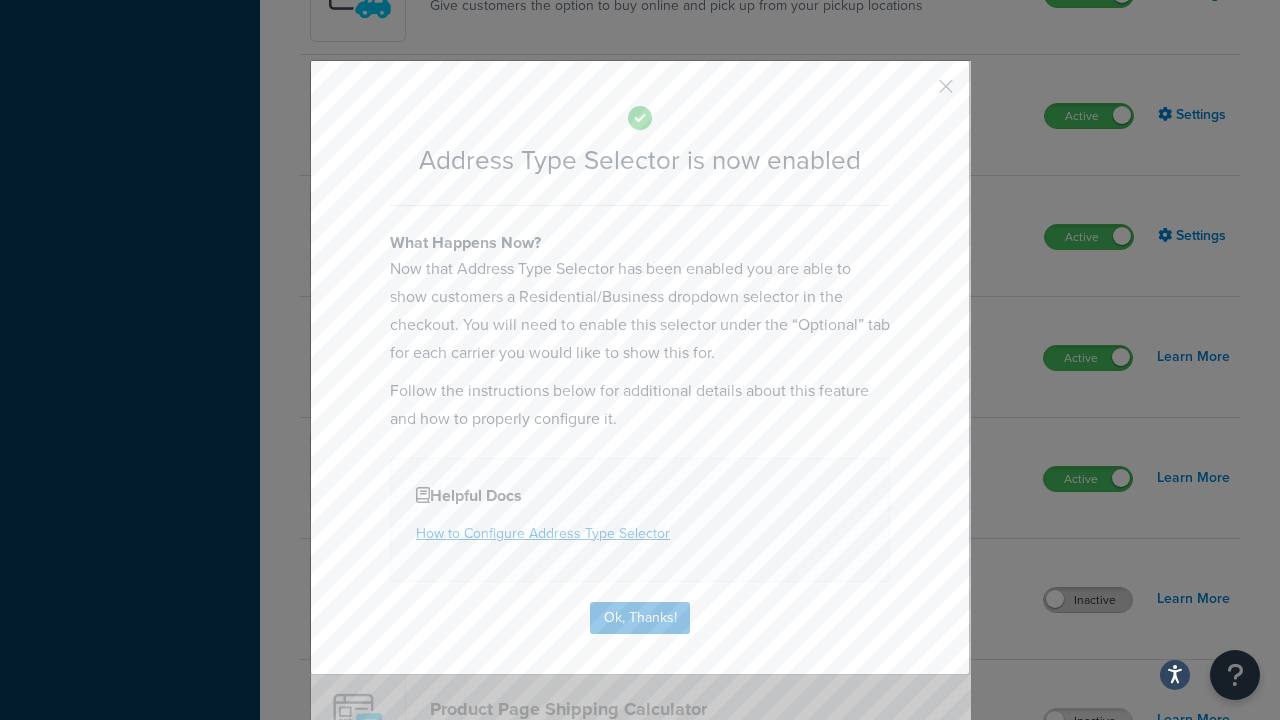 click at bounding box center (916, 93) 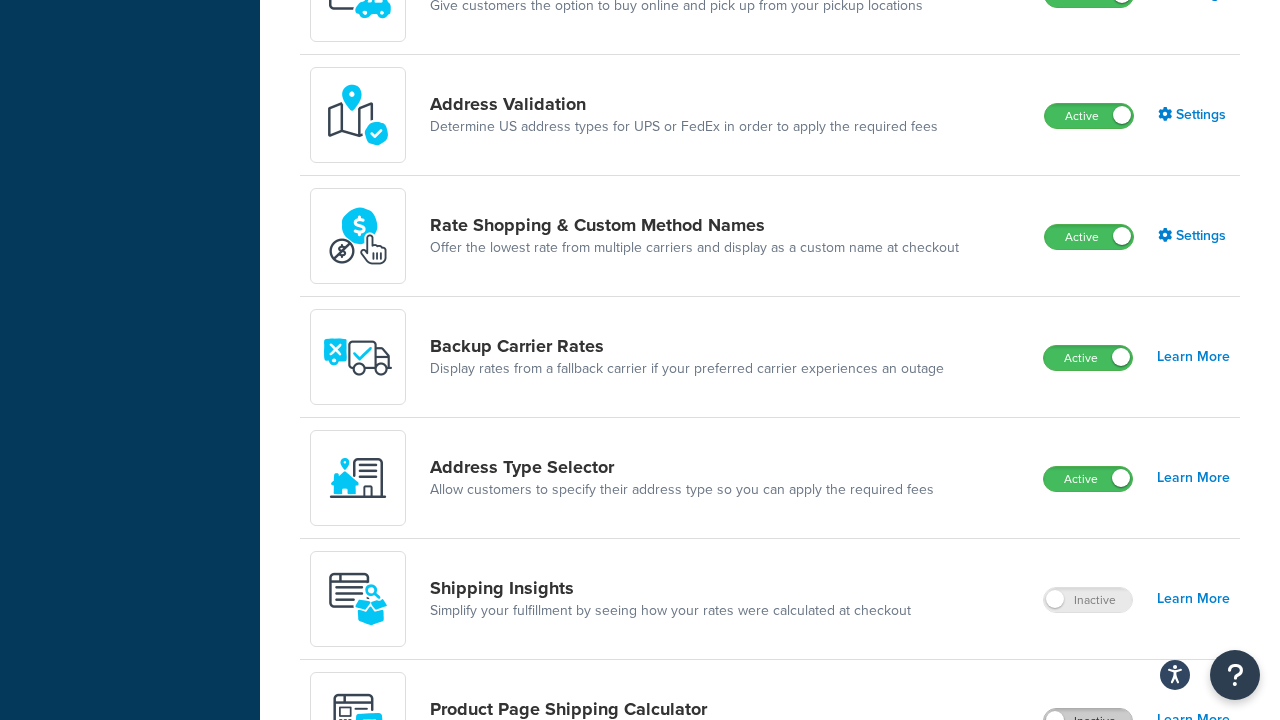 click on "Inactive" at bounding box center [1088, 721] 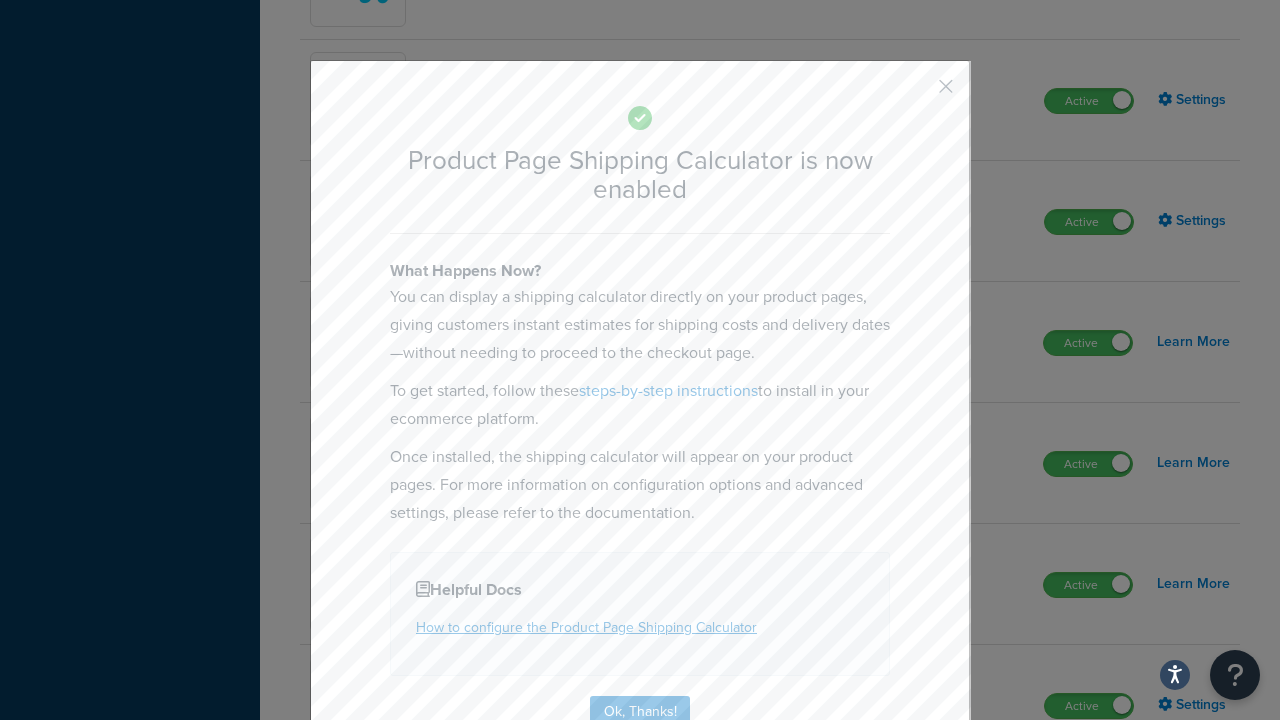 click at bounding box center (916, 93) 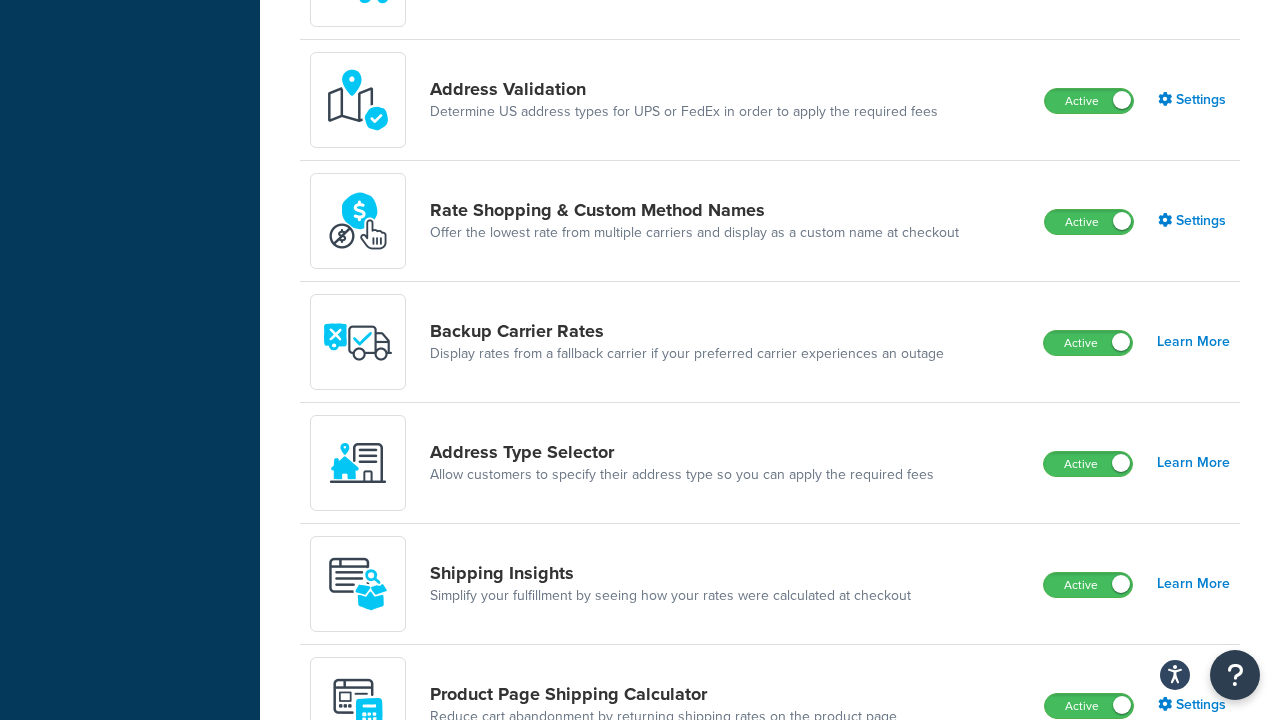 click on "Inactive" at bounding box center [1088, 827] 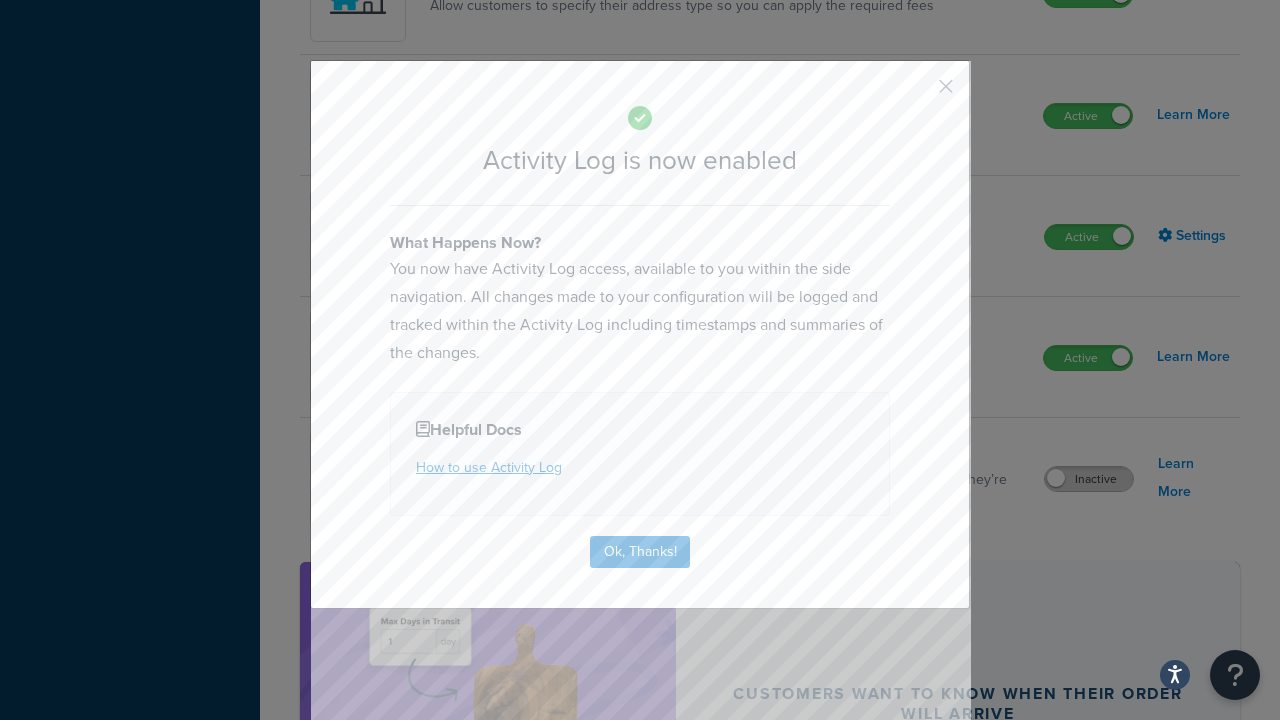 click at bounding box center (916, 93) 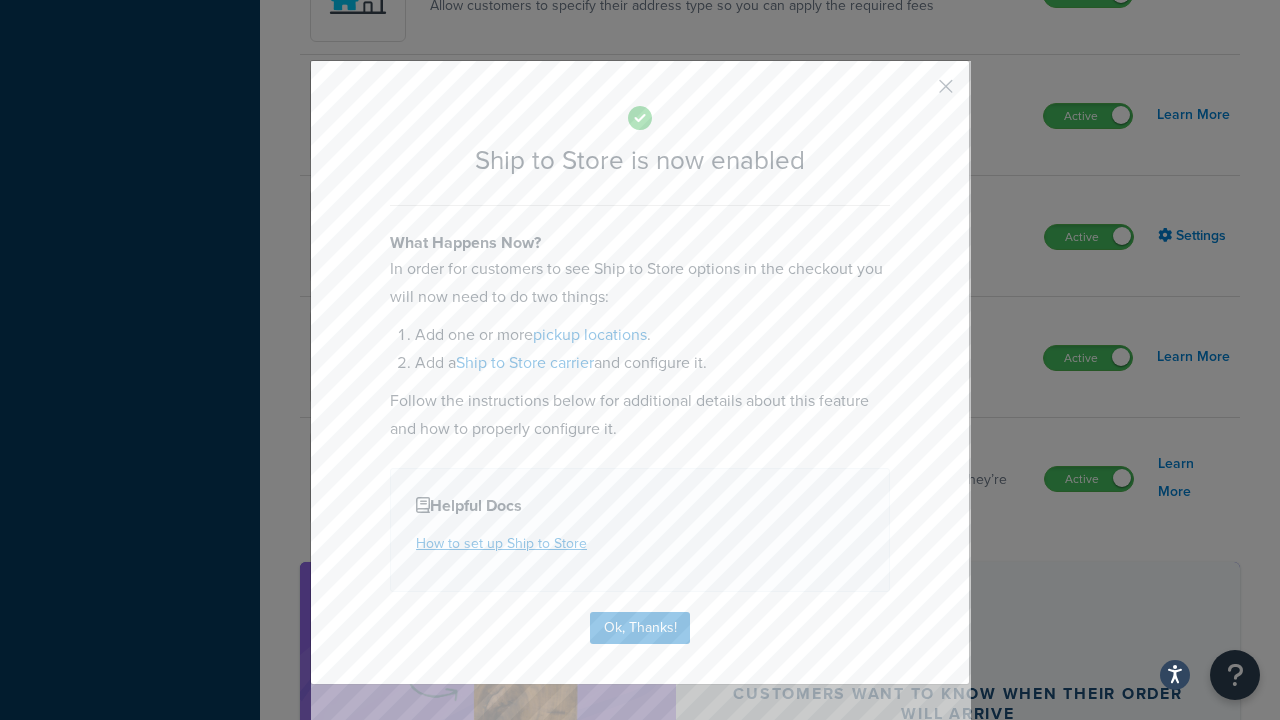 click at bounding box center [916, 93] 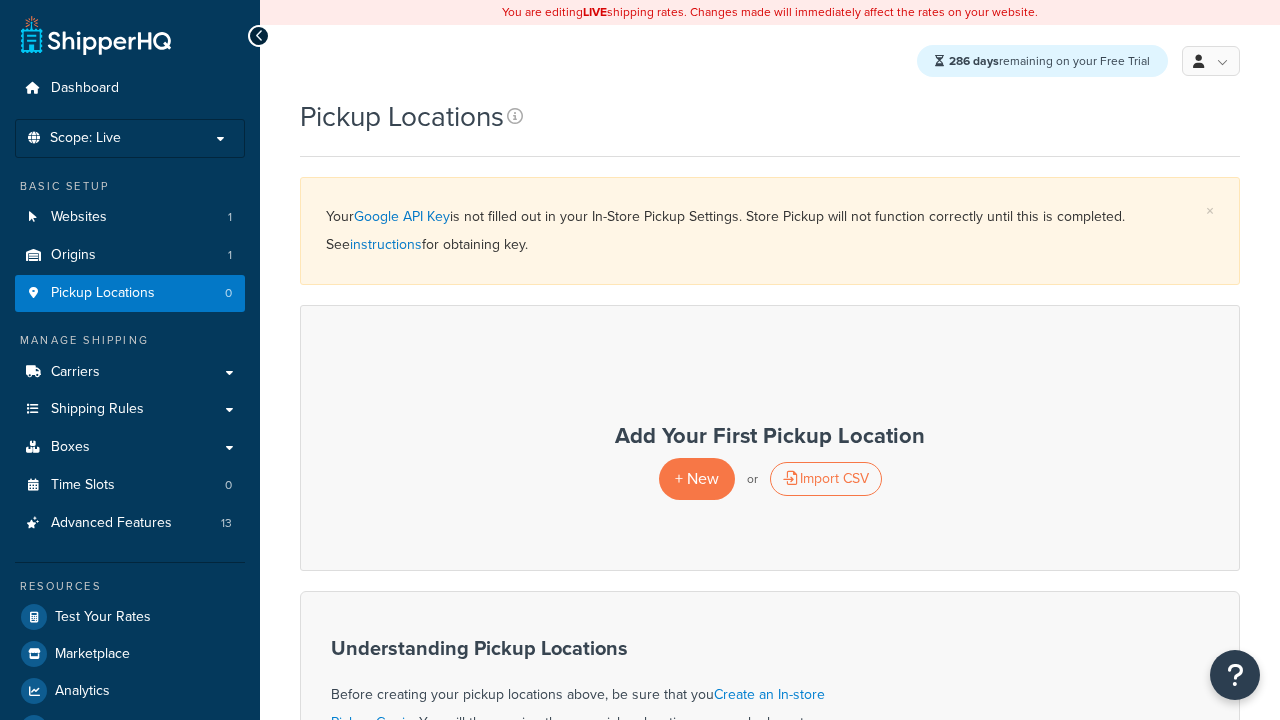 scroll, scrollTop: 0, scrollLeft: 0, axis: both 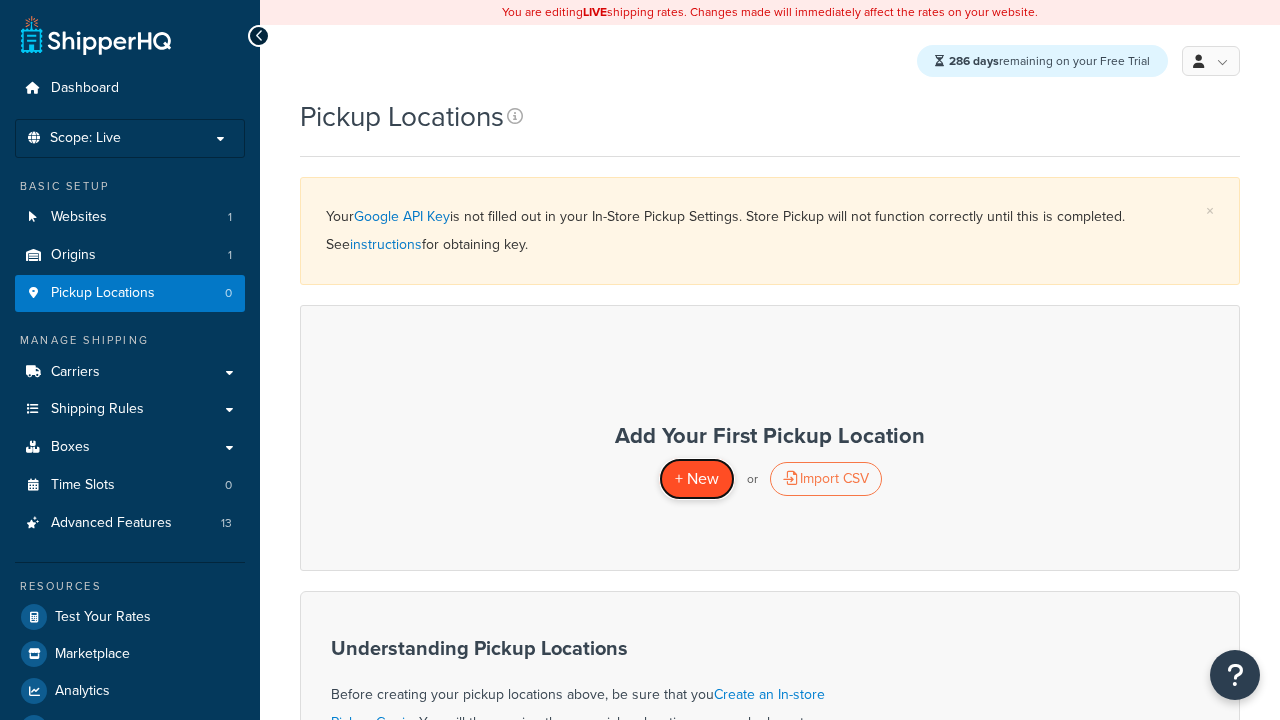 click on "+ New" at bounding box center (697, 478) 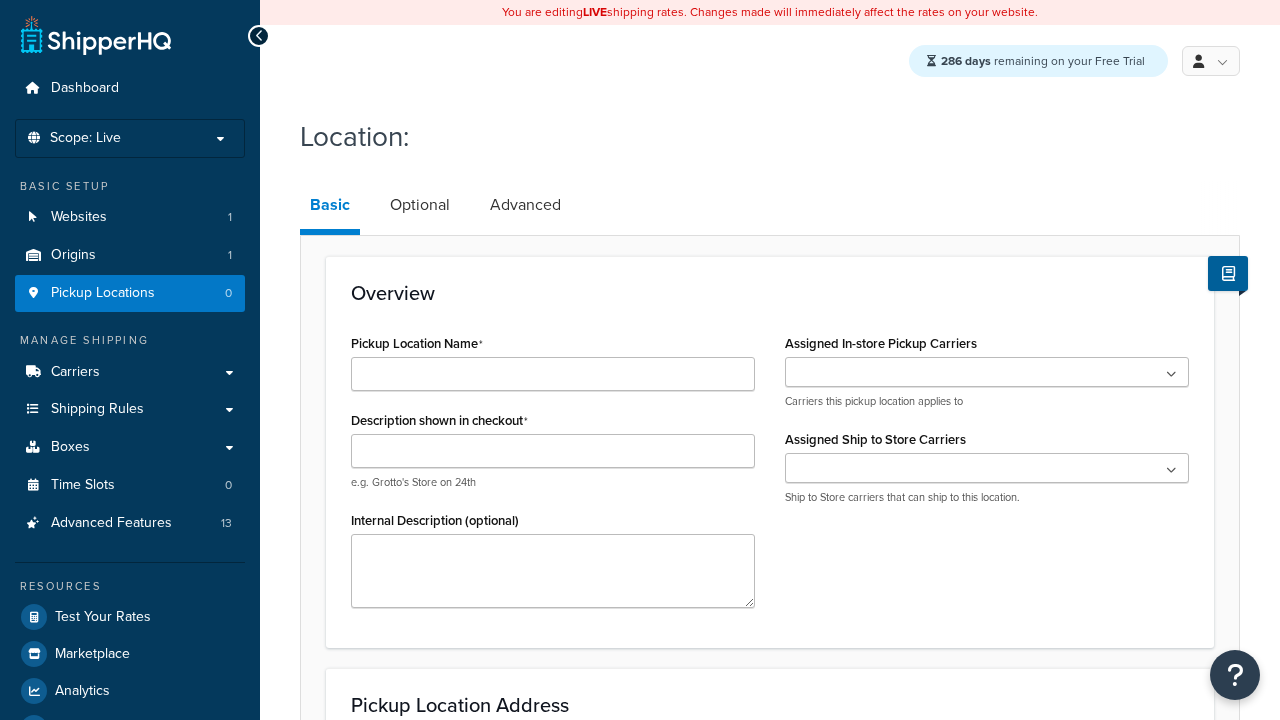 scroll, scrollTop: 0, scrollLeft: 0, axis: both 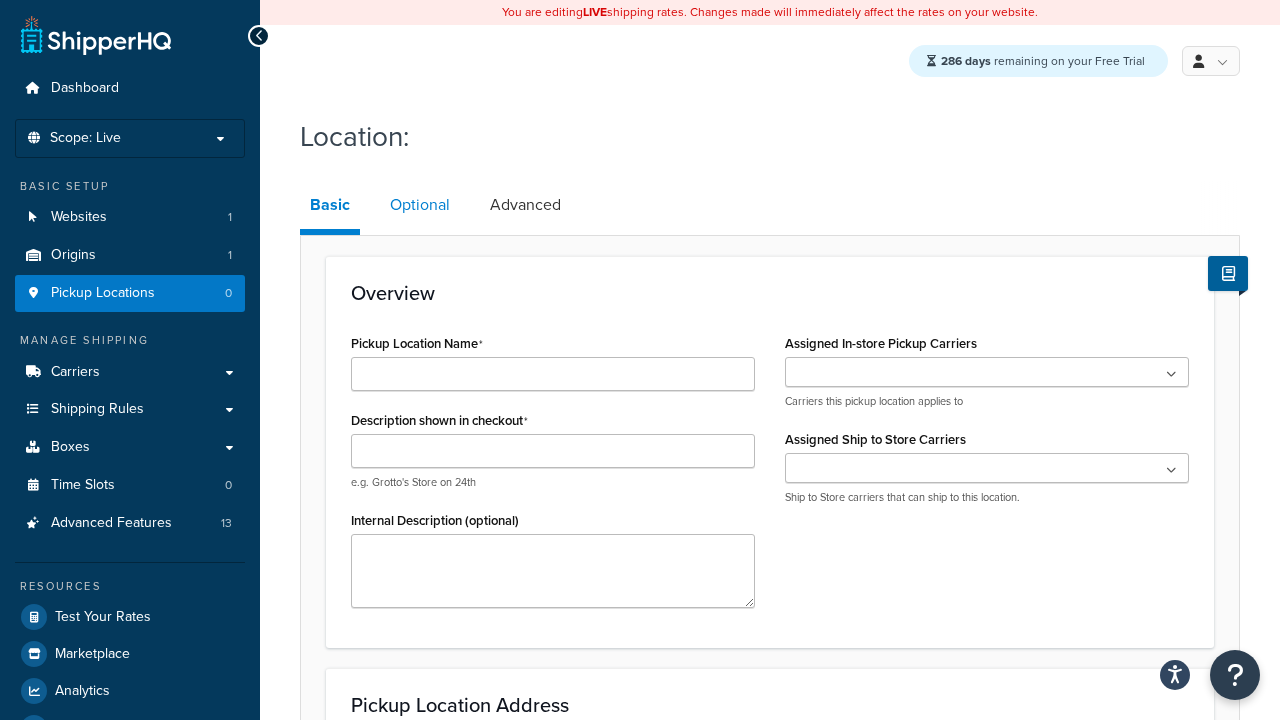 click on "Optional" at bounding box center [420, 205] 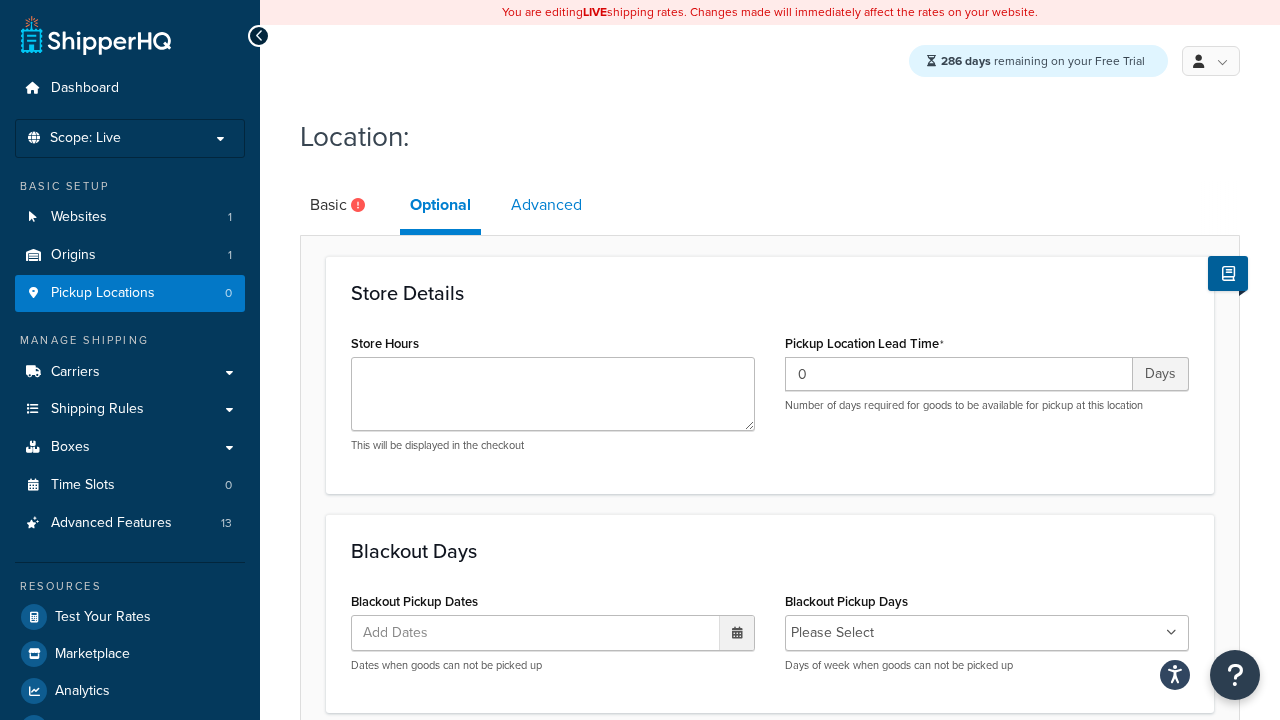 click on "Advanced" at bounding box center [546, 205] 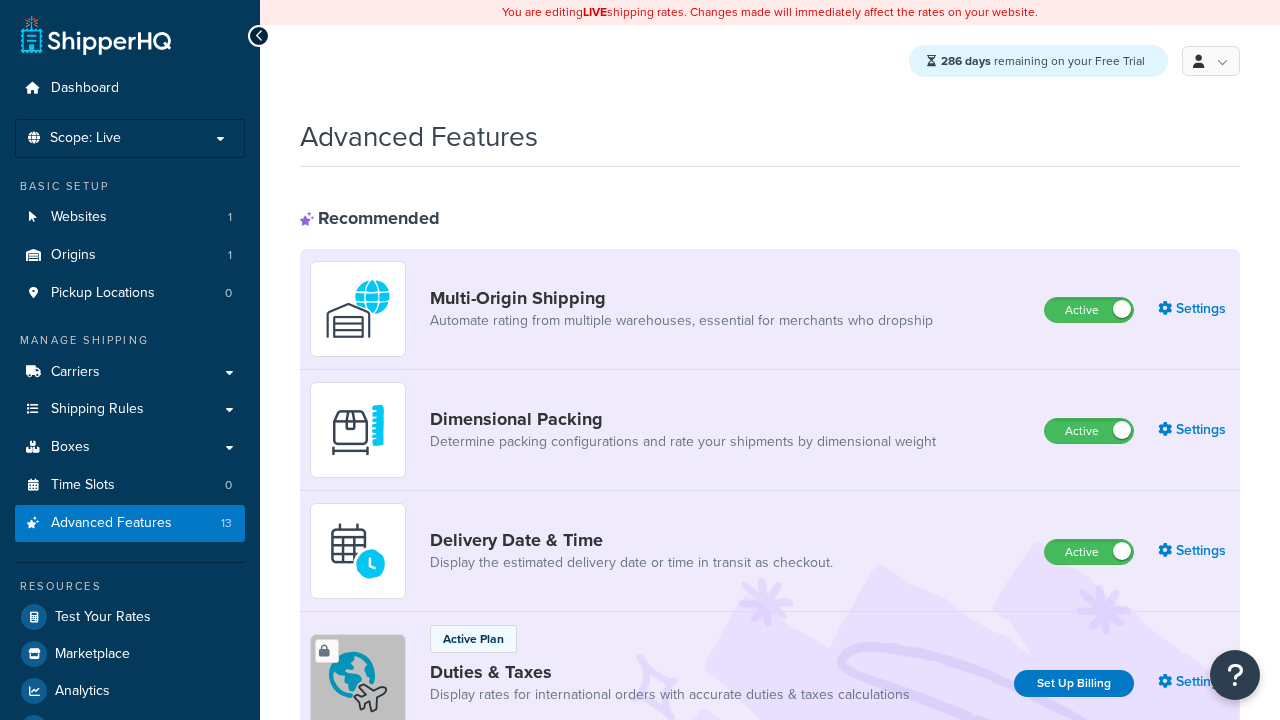 scroll, scrollTop: 0, scrollLeft: 0, axis: both 